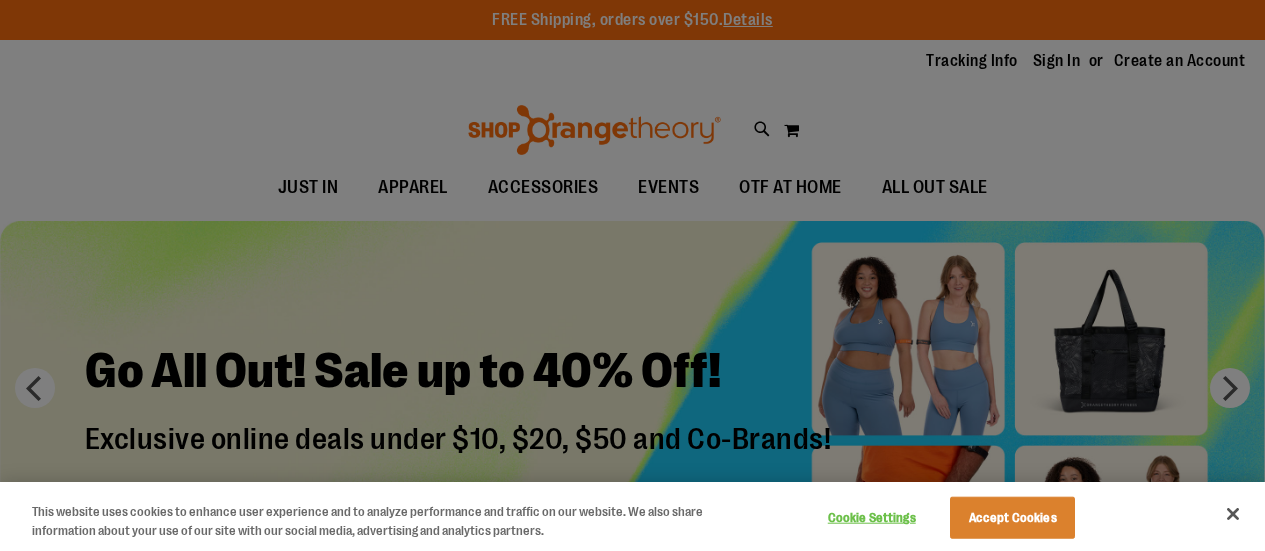 scroll, scrollTop: 0, scrollLeft: 0, axis: both 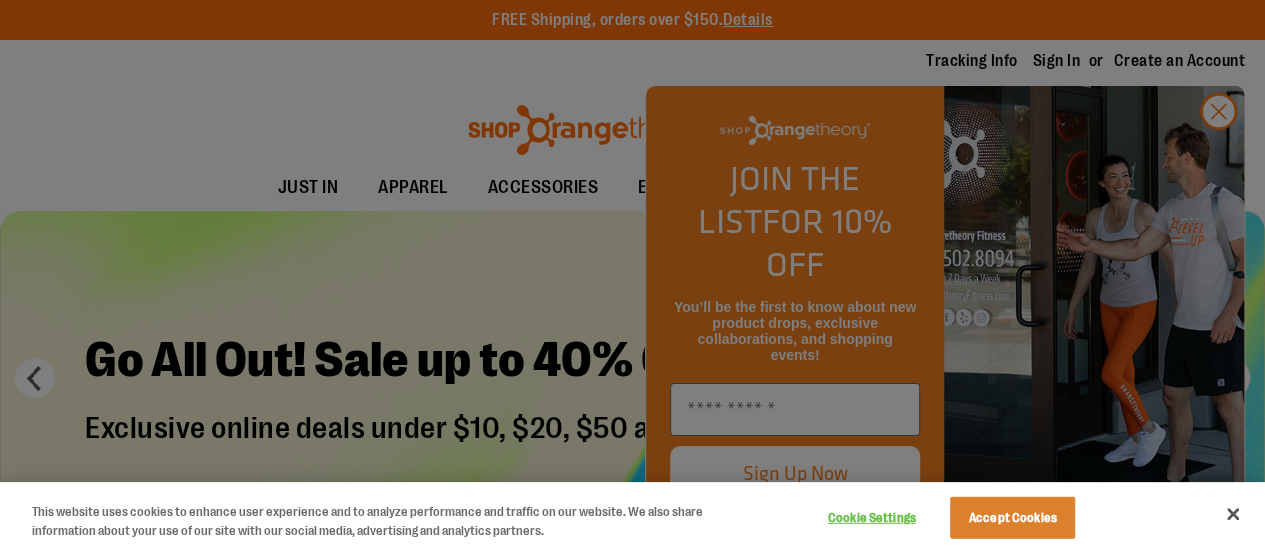 type on "**********" 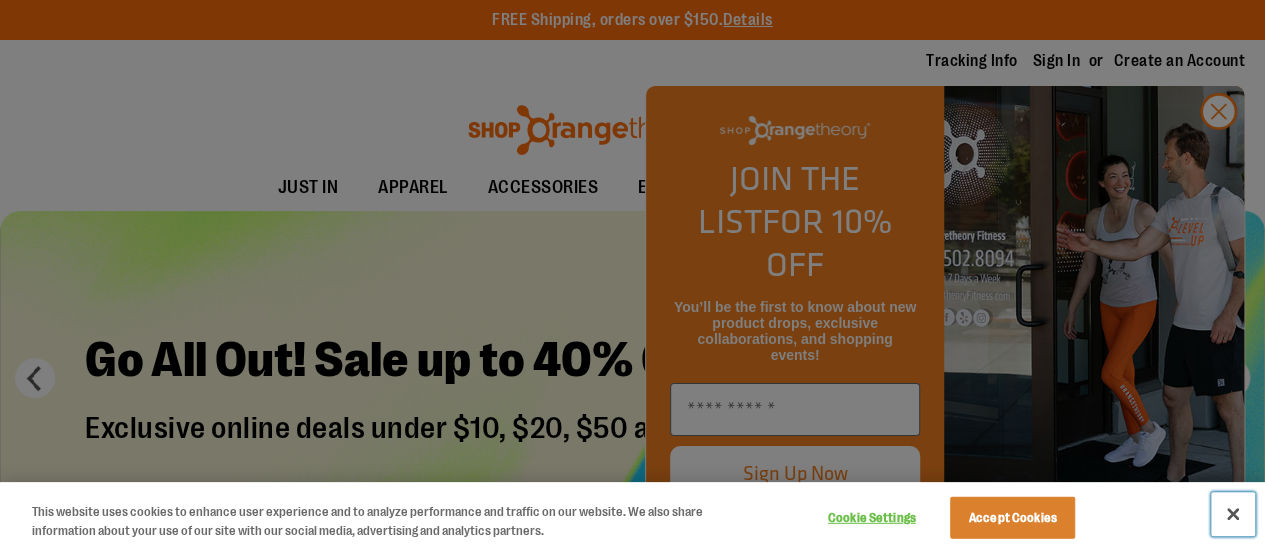 click at bounding box center (1233, 514) 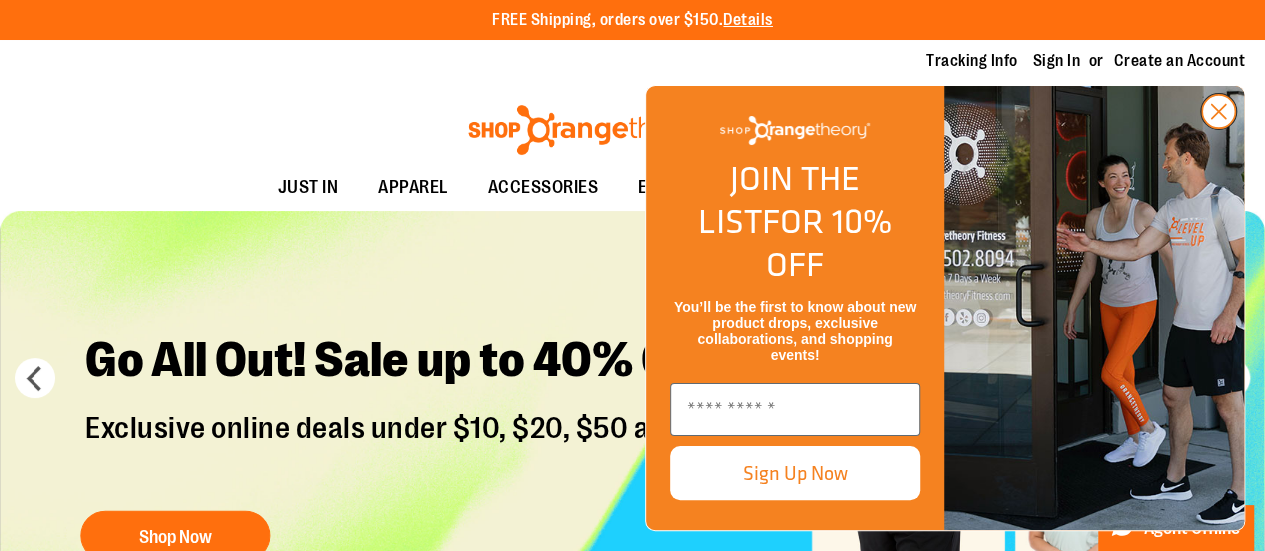 click 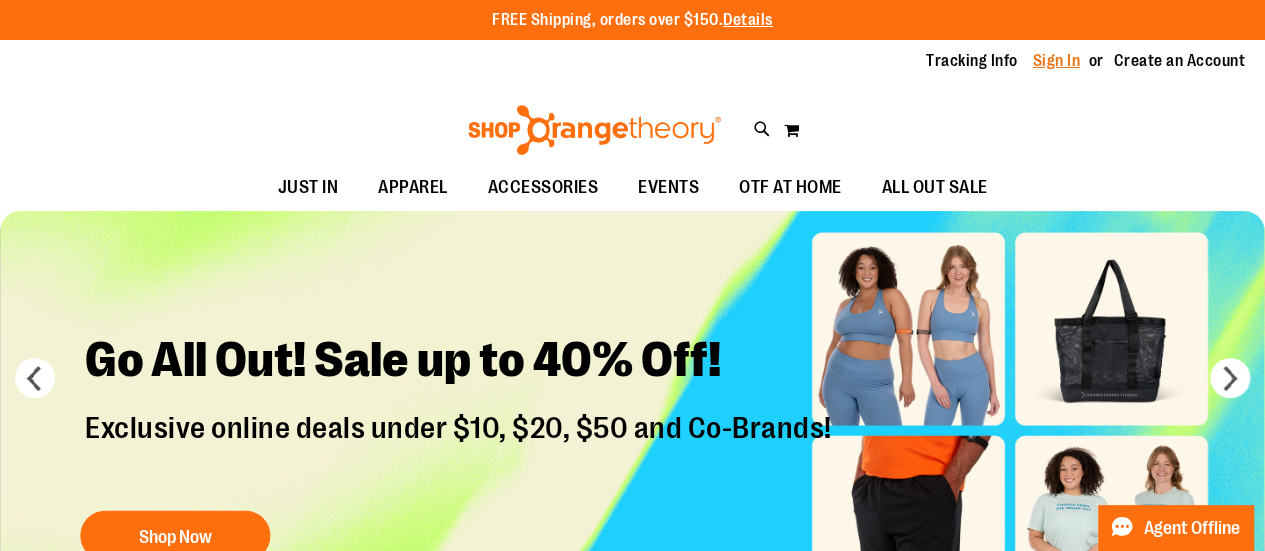 click on "Sign In" at bounding box center (1057, 61) 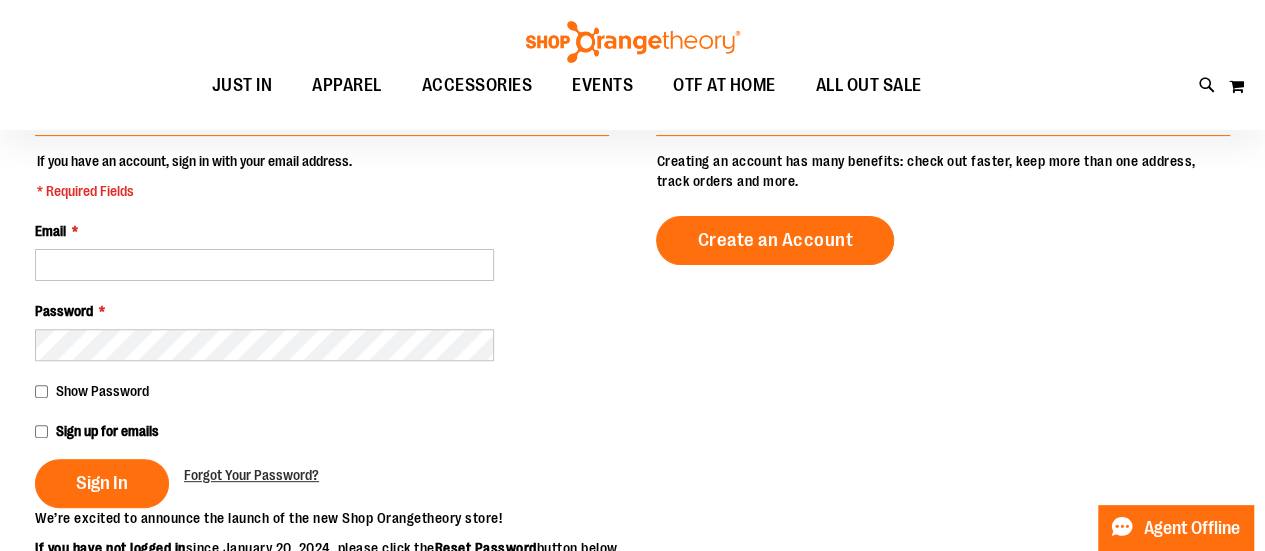 scroll, scrollTop: 186, scrollLeft: 0, axis: vertical 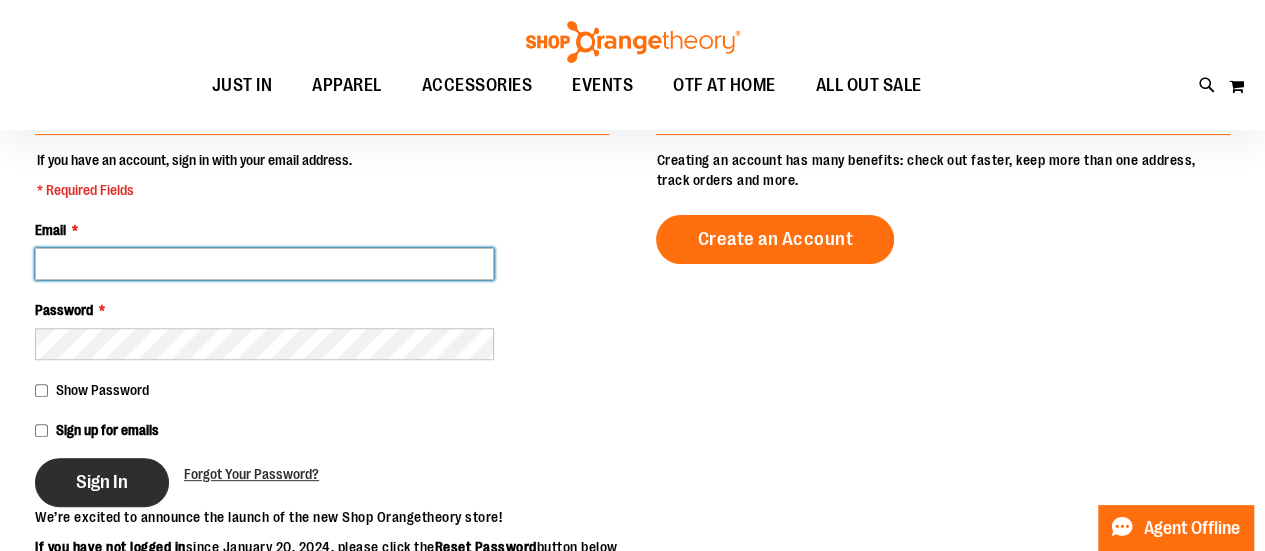 type on "**********" 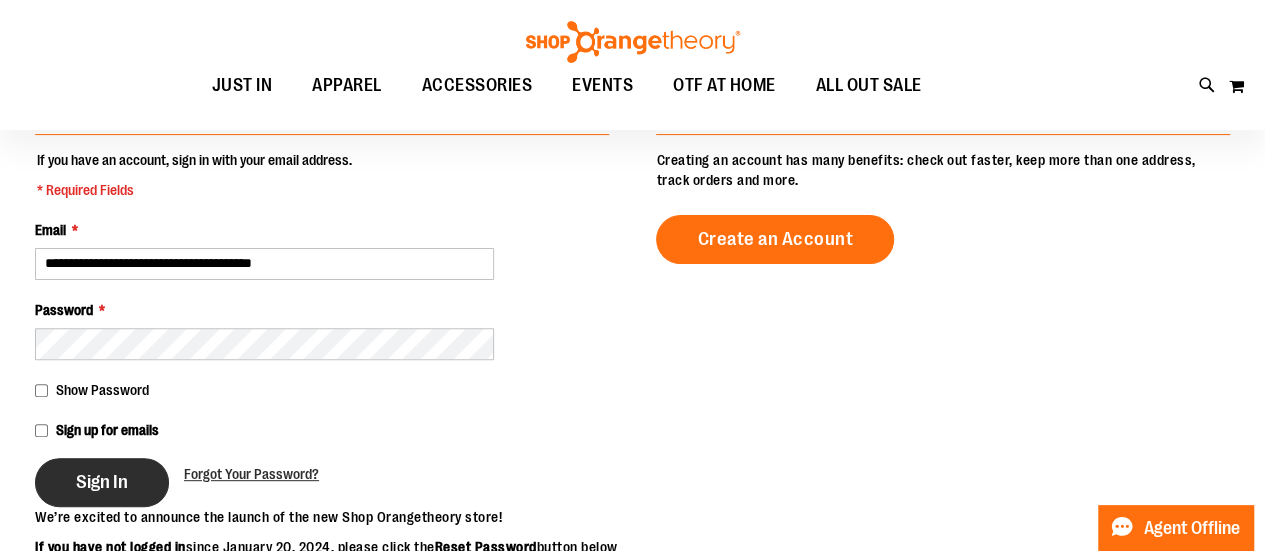 type on "**********" 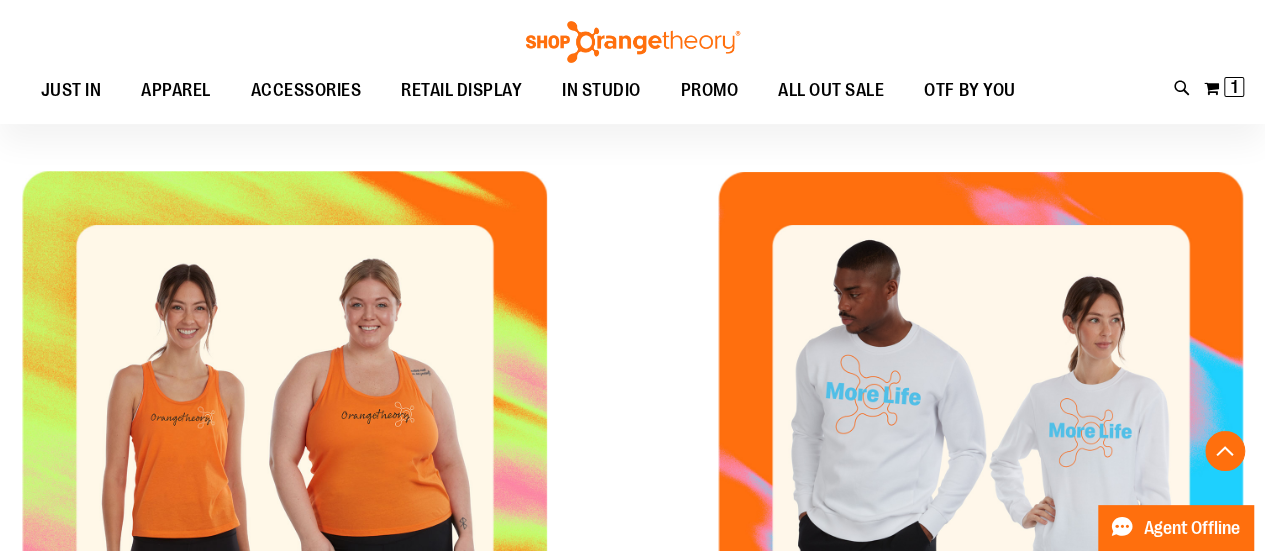 scroll, scrollTop: 624, scrollLeft: 0, axis: vertical 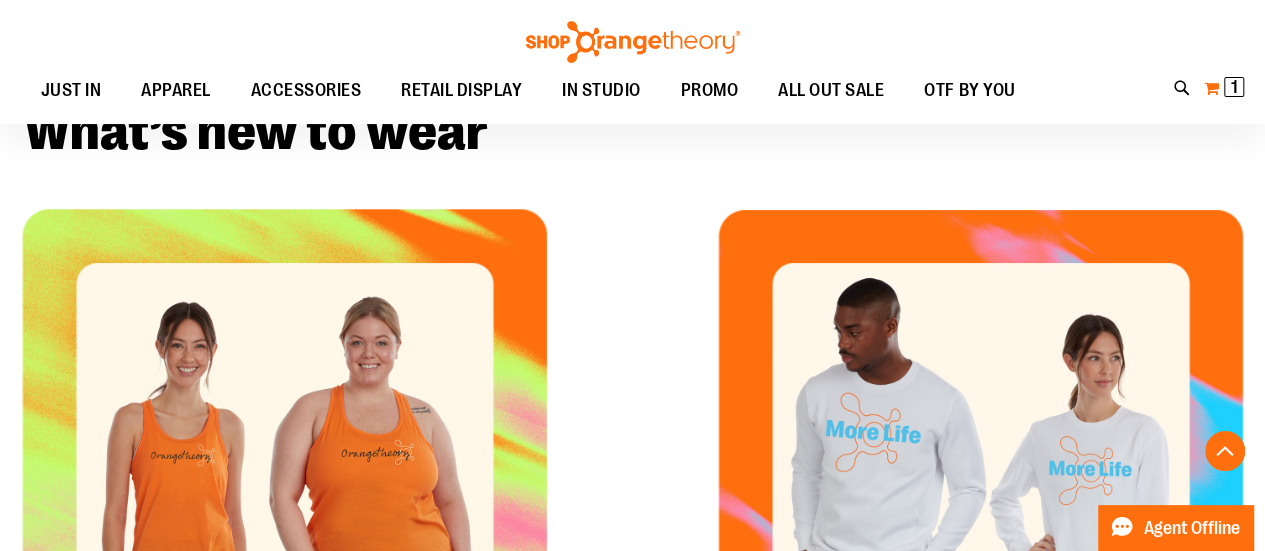 type on "**********" 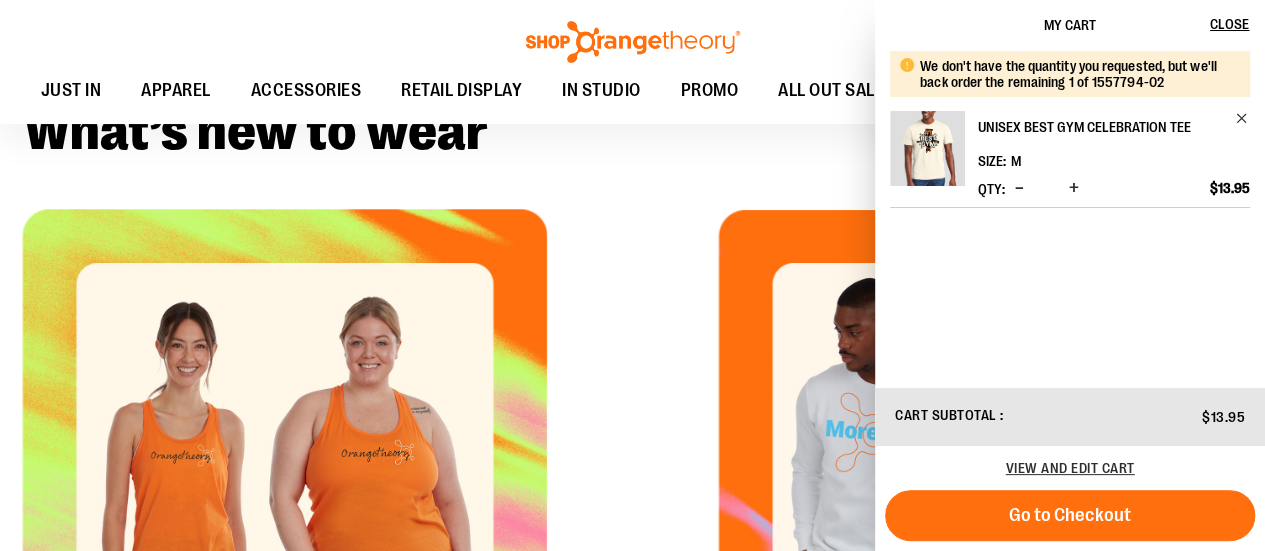 click on "Unisex Best Gym Celebration Tee" at bounding box center (1100, 127) 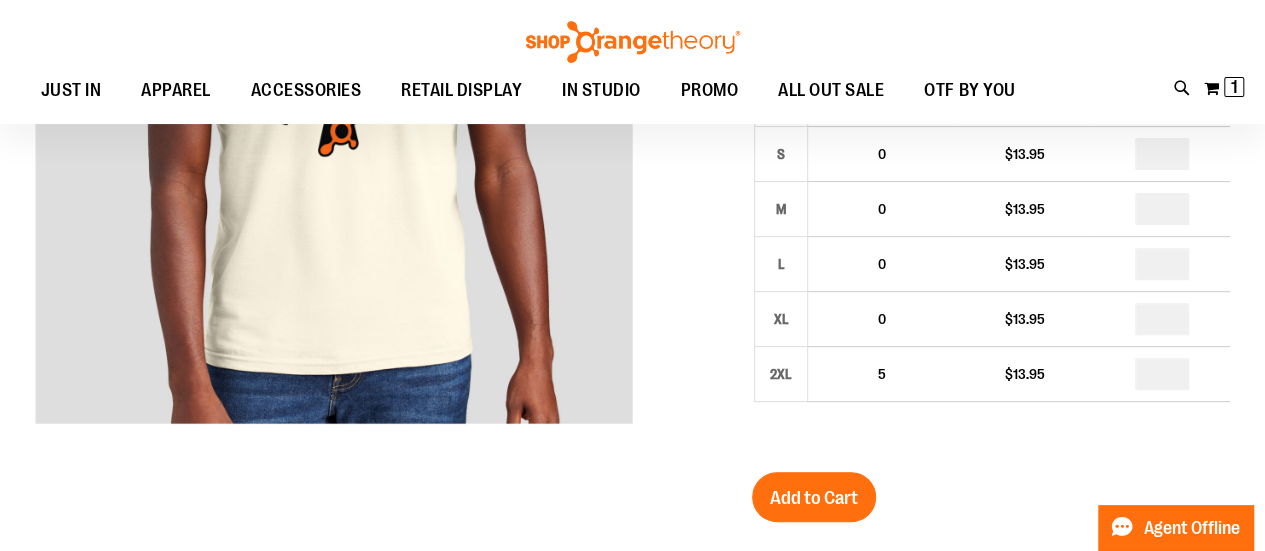 scroll, scrollTop: 246, scrollLeft: 0, axis: vertical 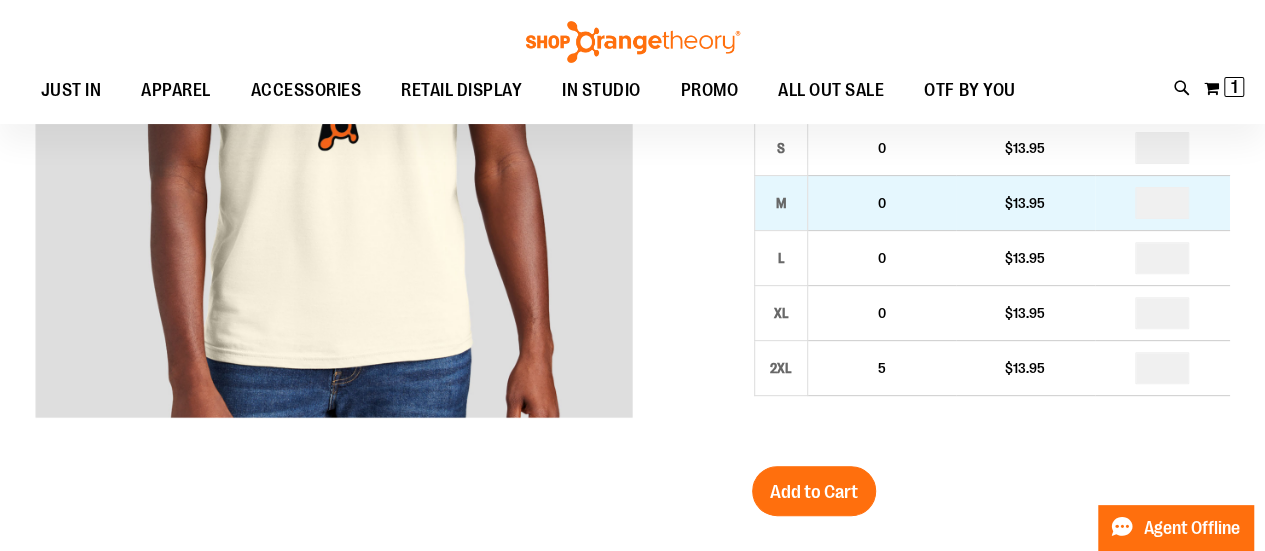 type on "**********" 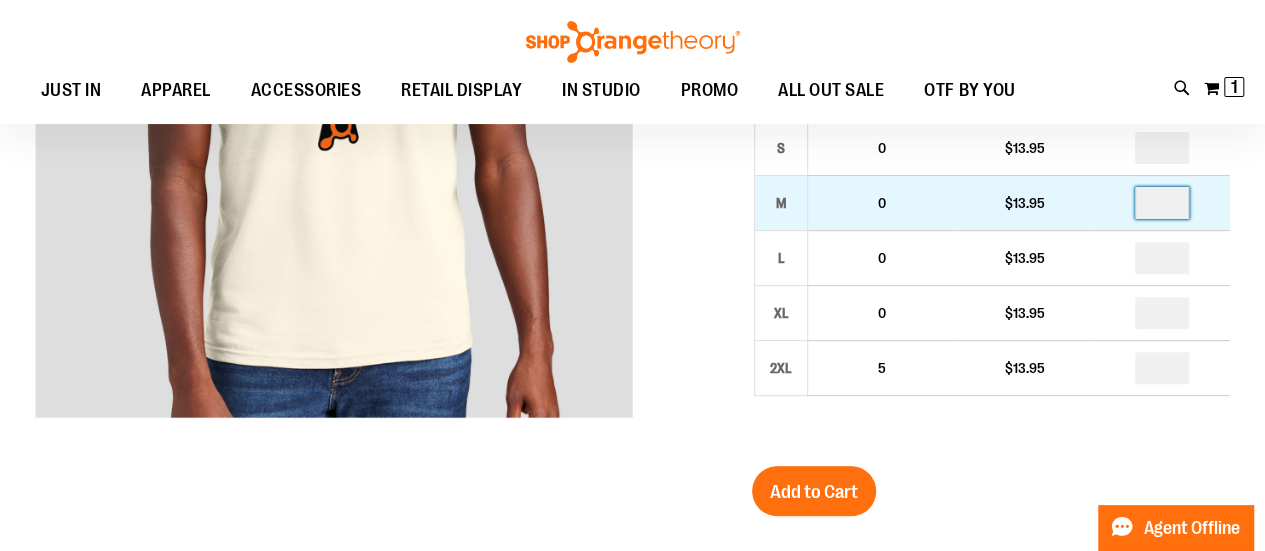 click at bounding box center [1162, 203] 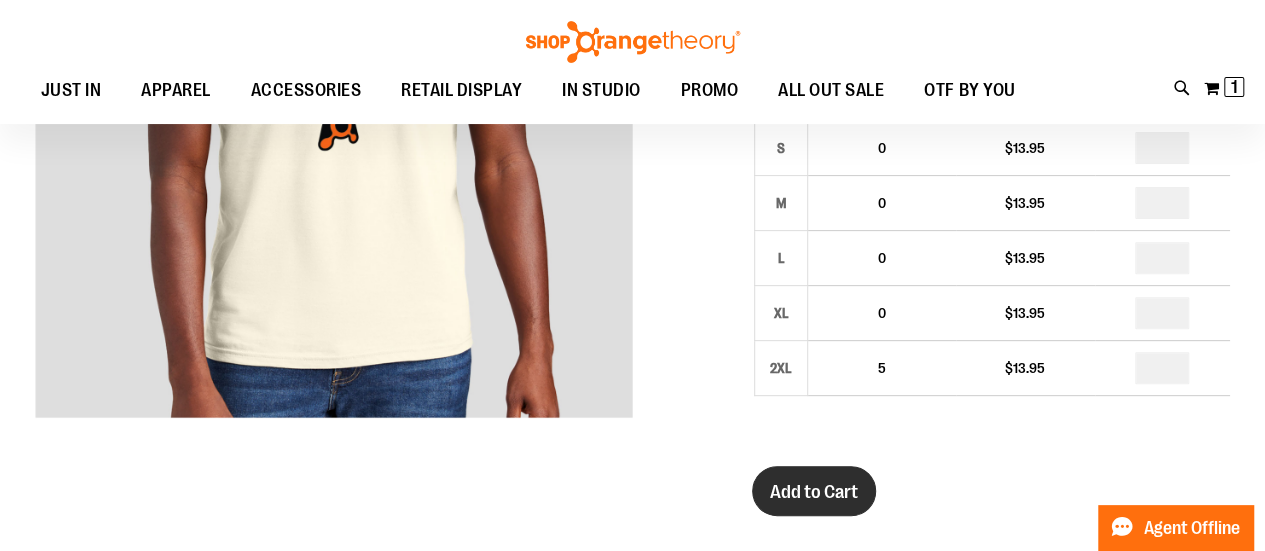 click on "Add to Cart" at bounding box center [814, 491] 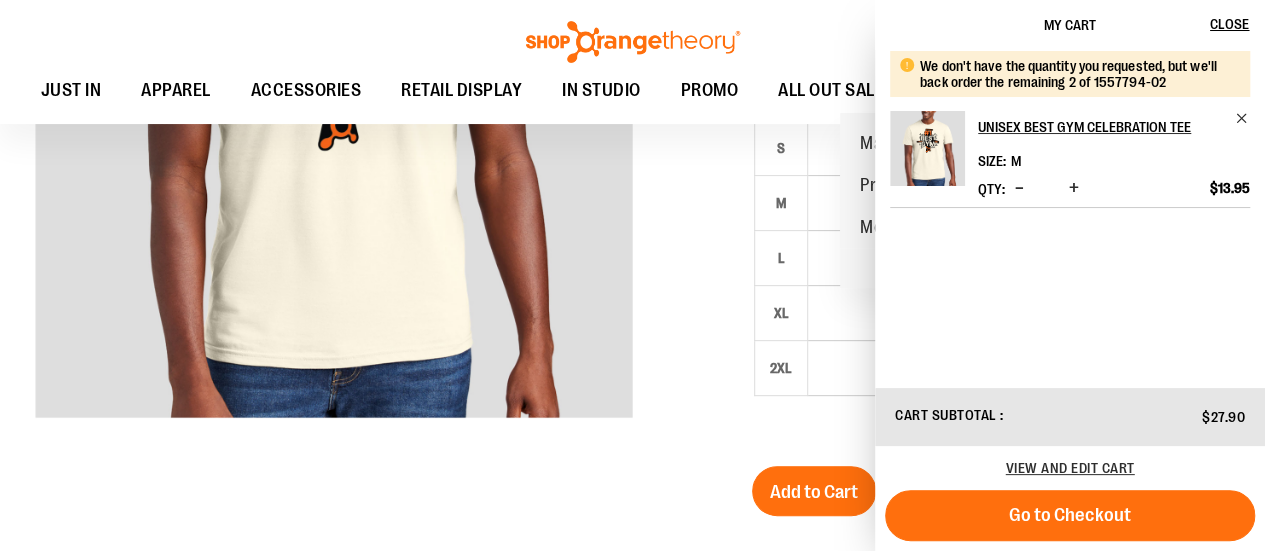 click on "JUST IN   JUST IN Balanced Basics New for Women New for Men New Accessories New Brands Pride & Patriotic APPAREL   APPAREL WOMEN Tops Bottoms Outerwear MEN Tops Bottoms Outerwear BRANDS Nike lululemon Cloud9nine More Brands ACCESSORIES   ACCESSORIES Bags Drinkware Headware Lifestyle  Replacement Bands  Gift Cards RETAIL DISPLAY   RETAIL DISPLAY CITY PROGRAM AND PERSONALIZATION City Community Icon BALANCED BASICS MILESTONES IN STUDIO   IN STUDIO Events OTbeat Fitness Eq. Accessories Coach Staff Resources PROMO   PROMO Marketing Supplies Promo Giveaways Member Bundles ALL OUT SALE   ALL OUT SALE Under $10 Under $20 Under $50 Under $150 Co-Brands OTF BY YOU" at bounding box center (528, 91) 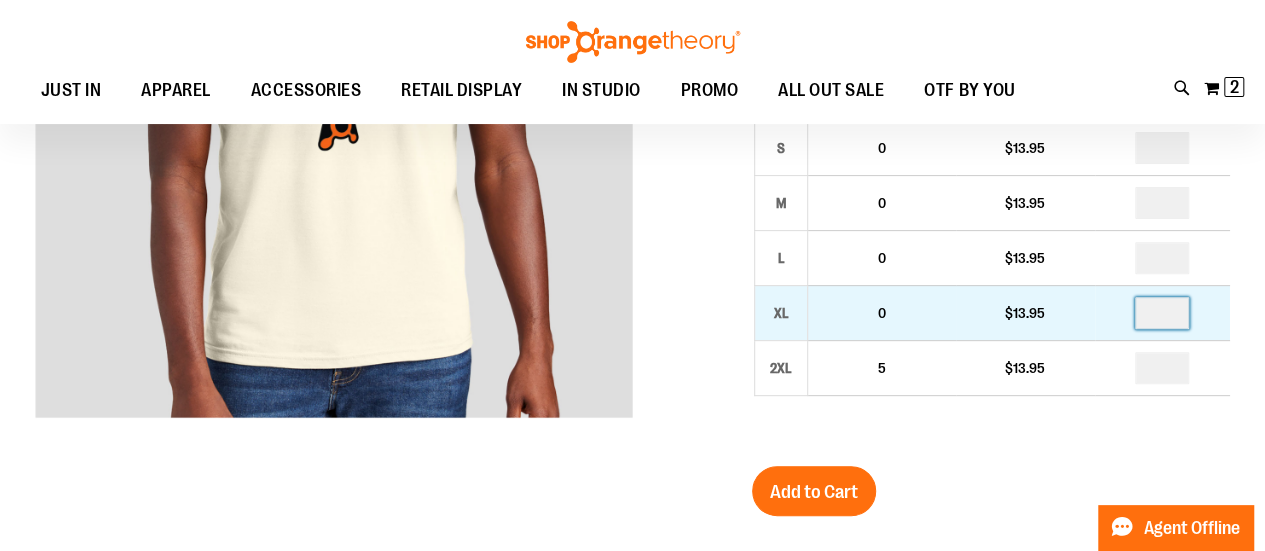 click at bounding box center [1162, 313] 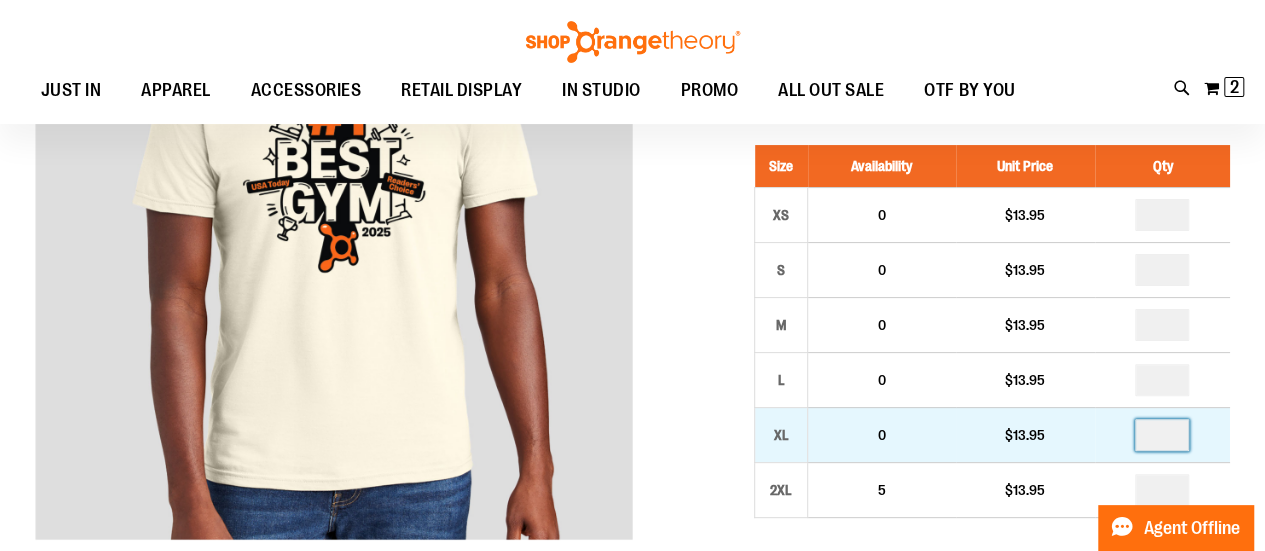 scroll, scrollTop: 124, scrollLeft: 0, axis: vertical 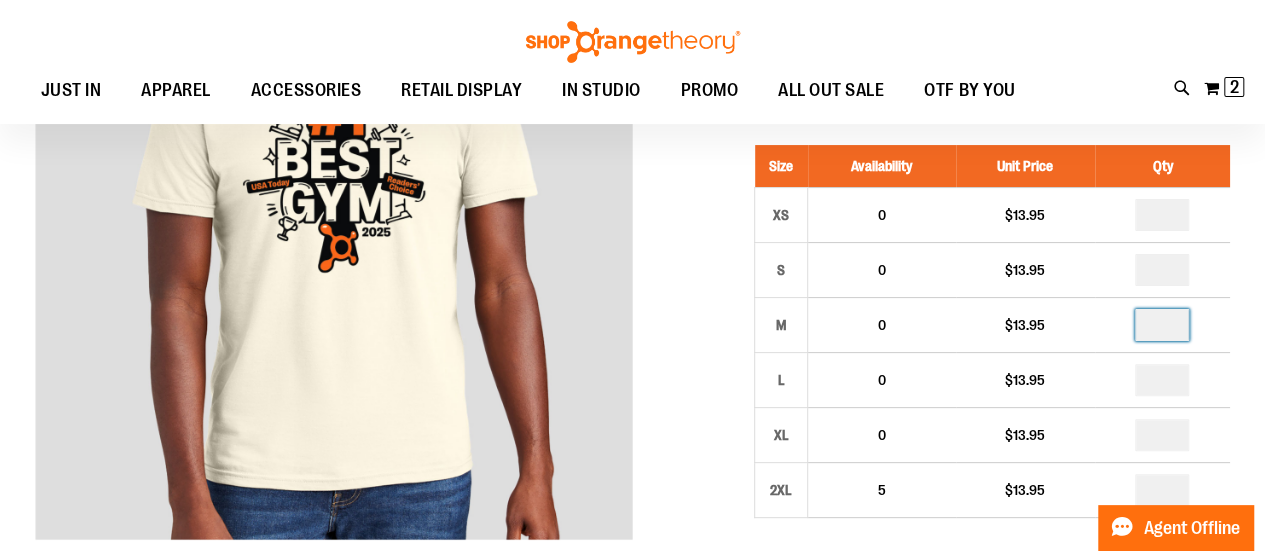 click on "*" at bounding box center [1162, 325] 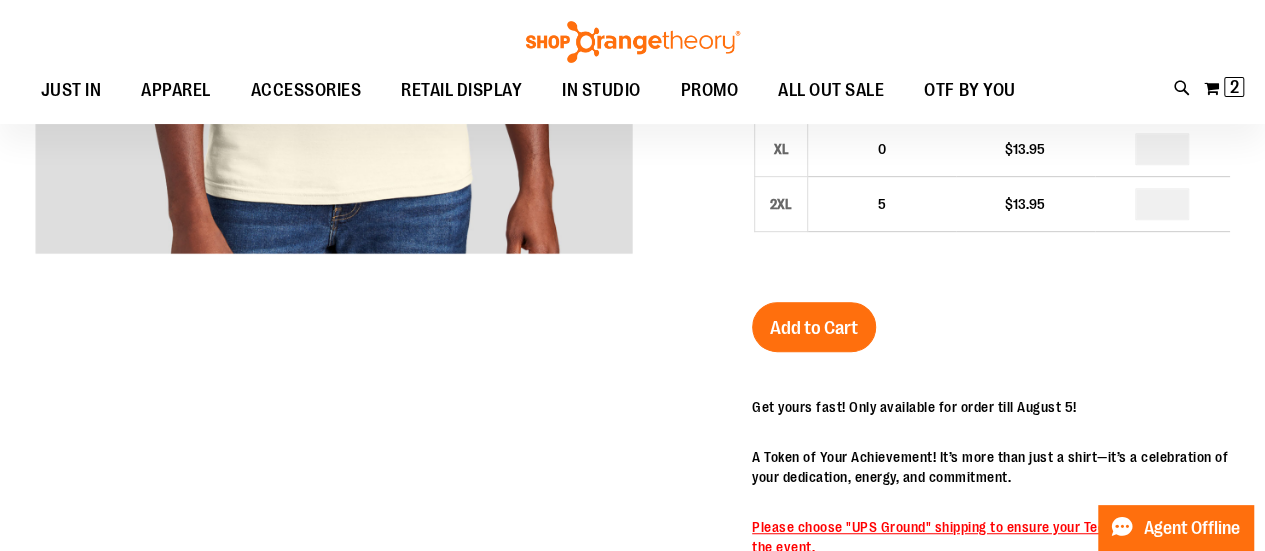 scroll, scrollTop: 404, scrollLeft: 0, axis: vertical 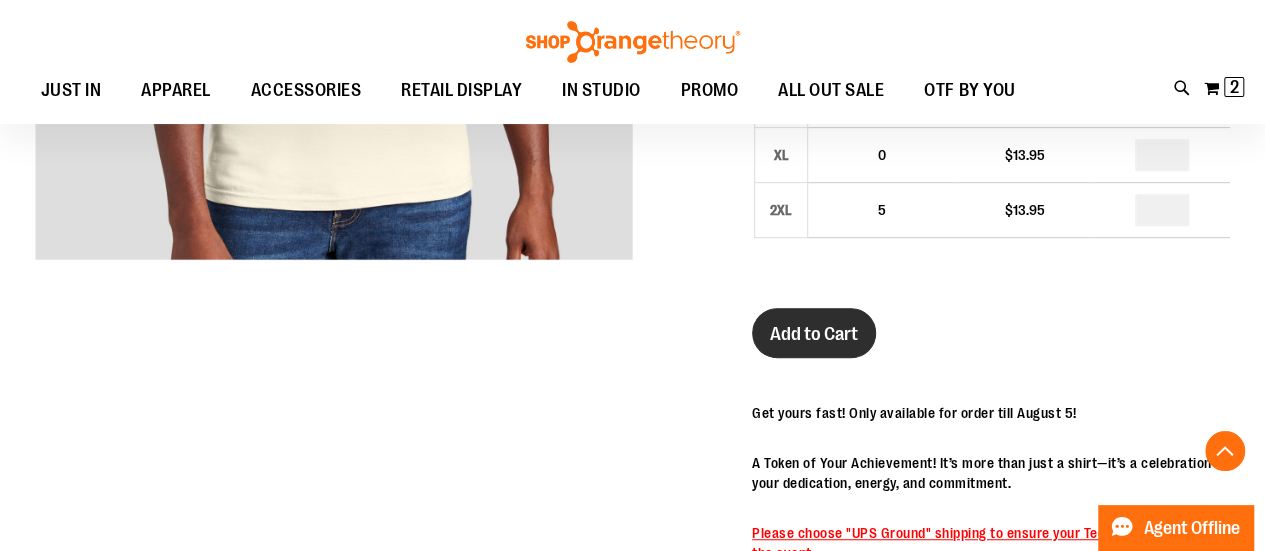click on "Add to Cart" at bounding box center [814, 334] 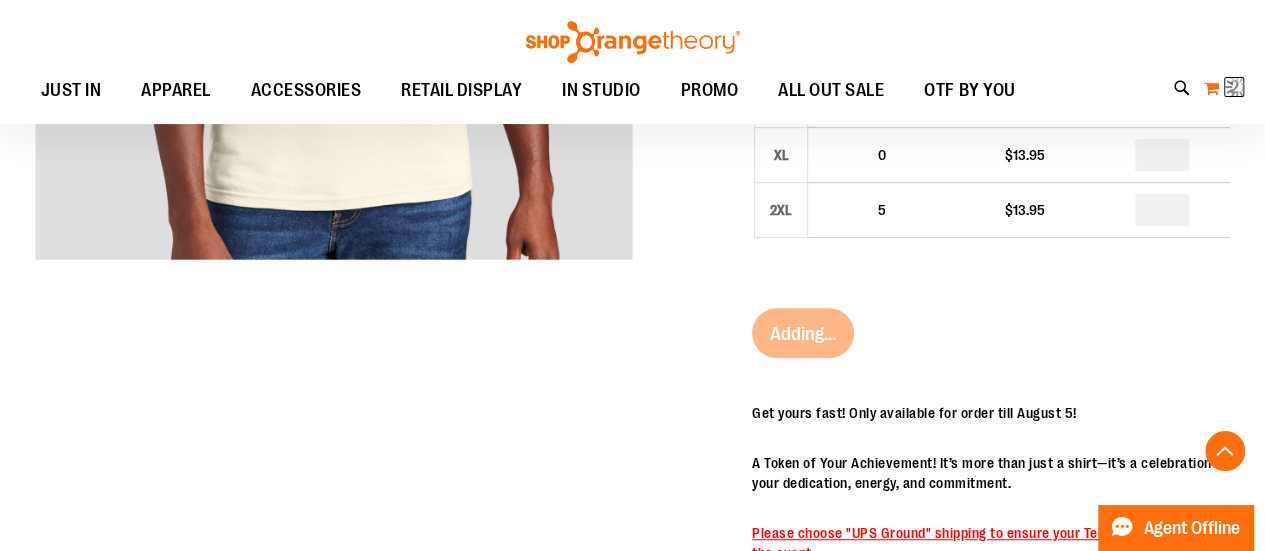 click on "My Cart
2
2
items" at bounding box center (1224, 88) 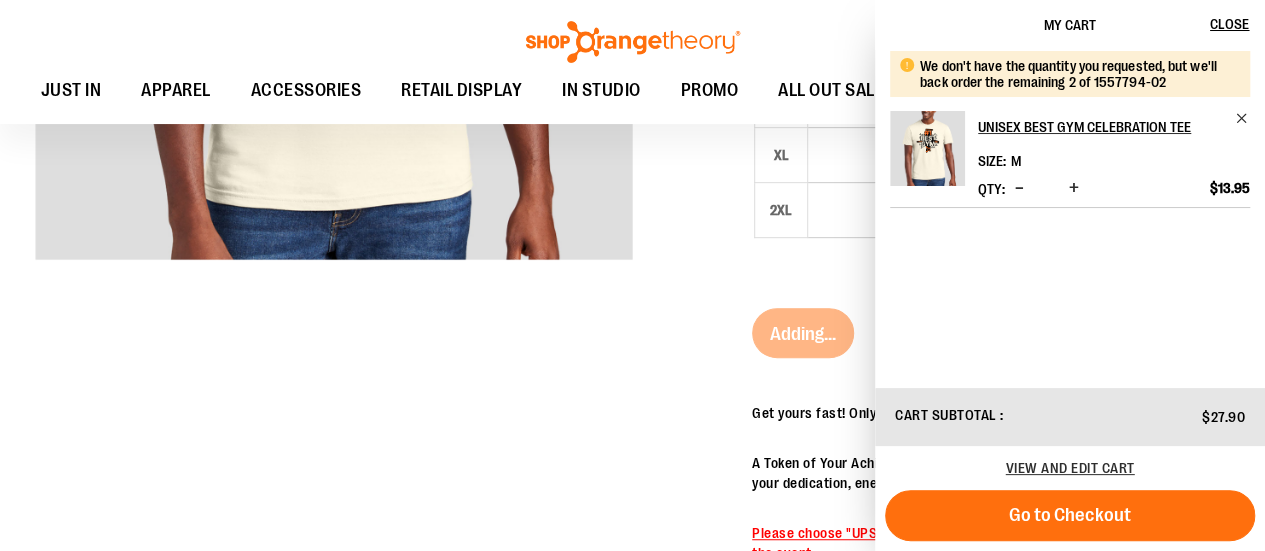 click at bounding box center [632, 304] 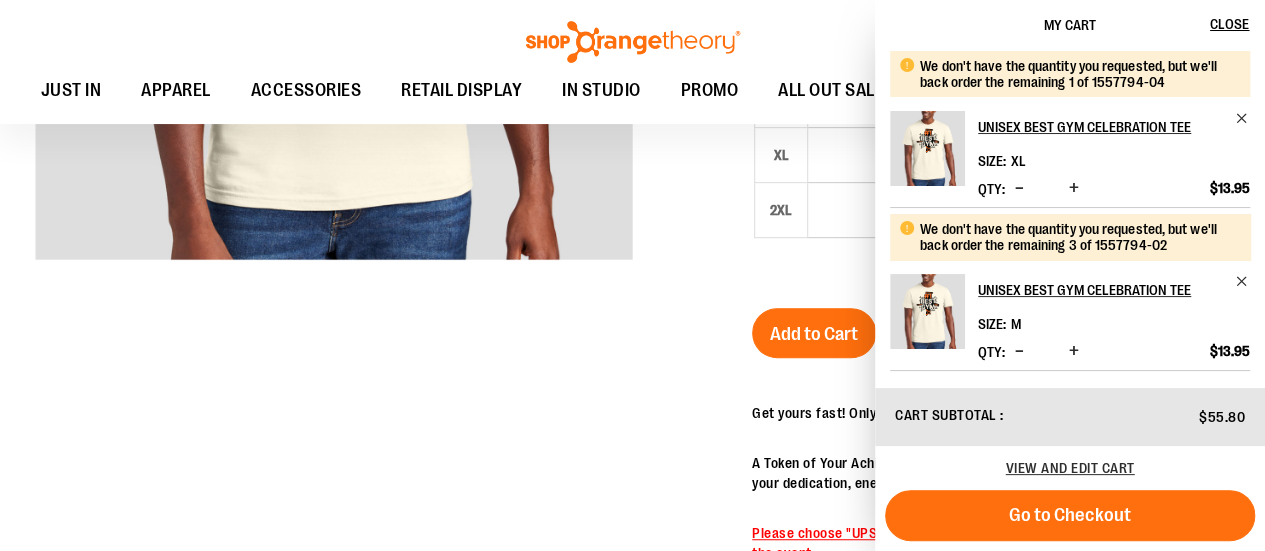 scroll, scrollTop: 62, scrollLeft: 0, axis: vertical 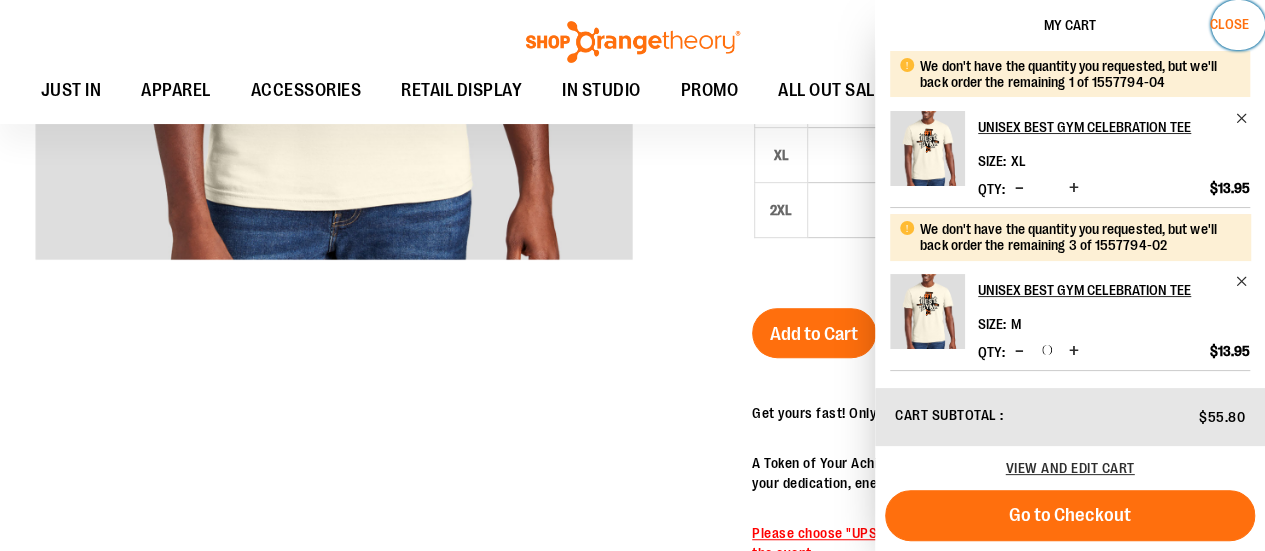 click on "Close" at bounding box center (1238, 25) 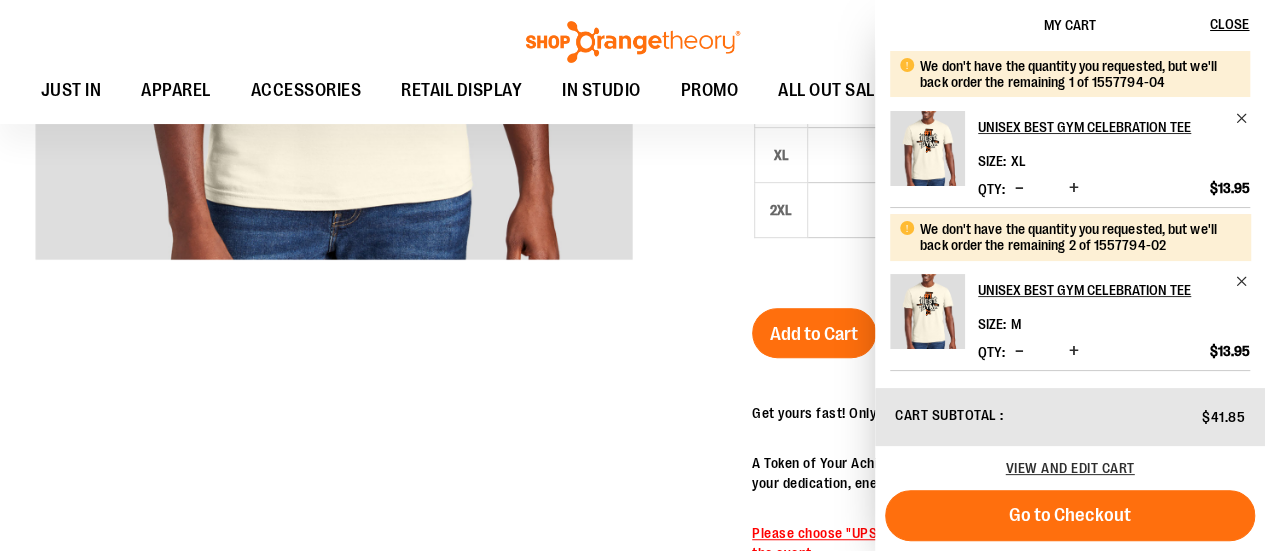 scroll, scrollTop: 0, scrollLeft: 0, axis: both 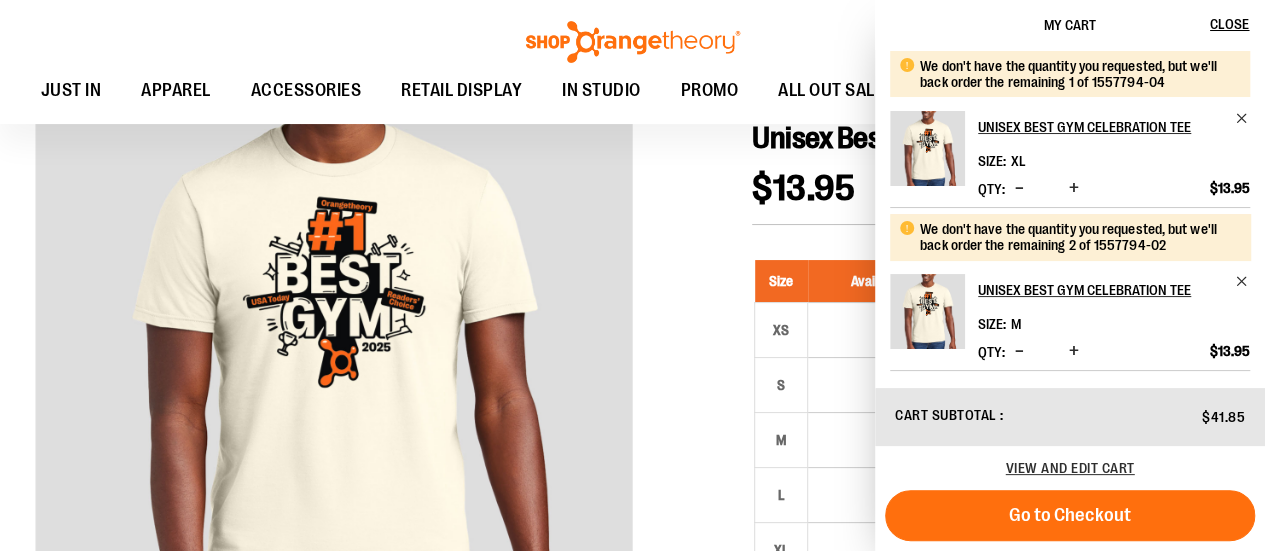click on "Toggle Nav
Search
Popular Suggestions
Advanced Search" at bounding box center [632, 62] 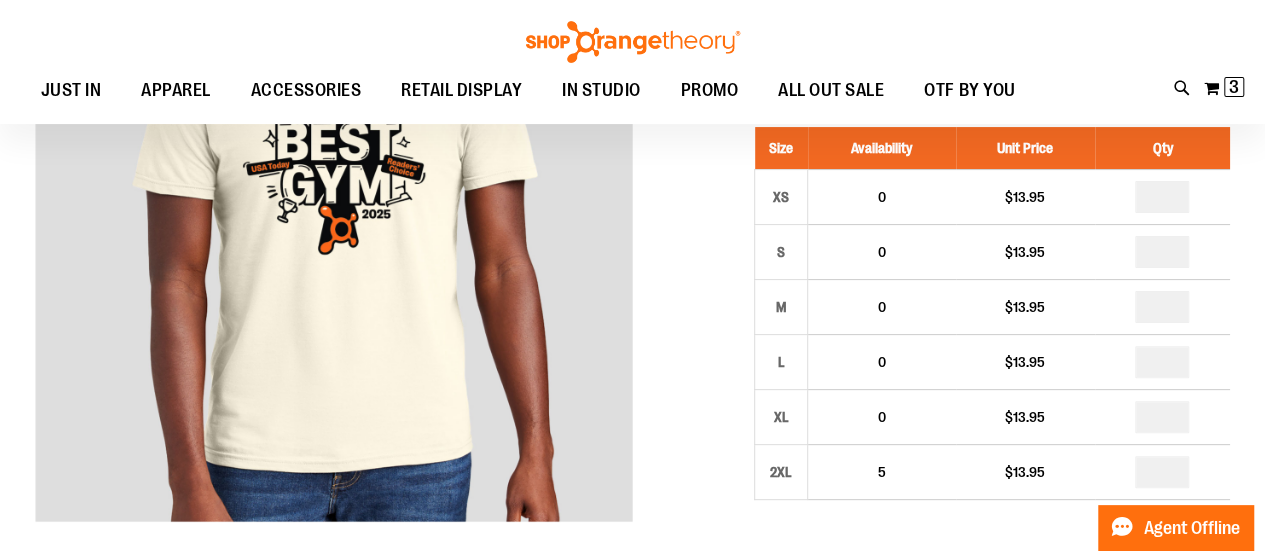 scroll, scrollTop: 150, scrollLeft: 0, axis: vertical 